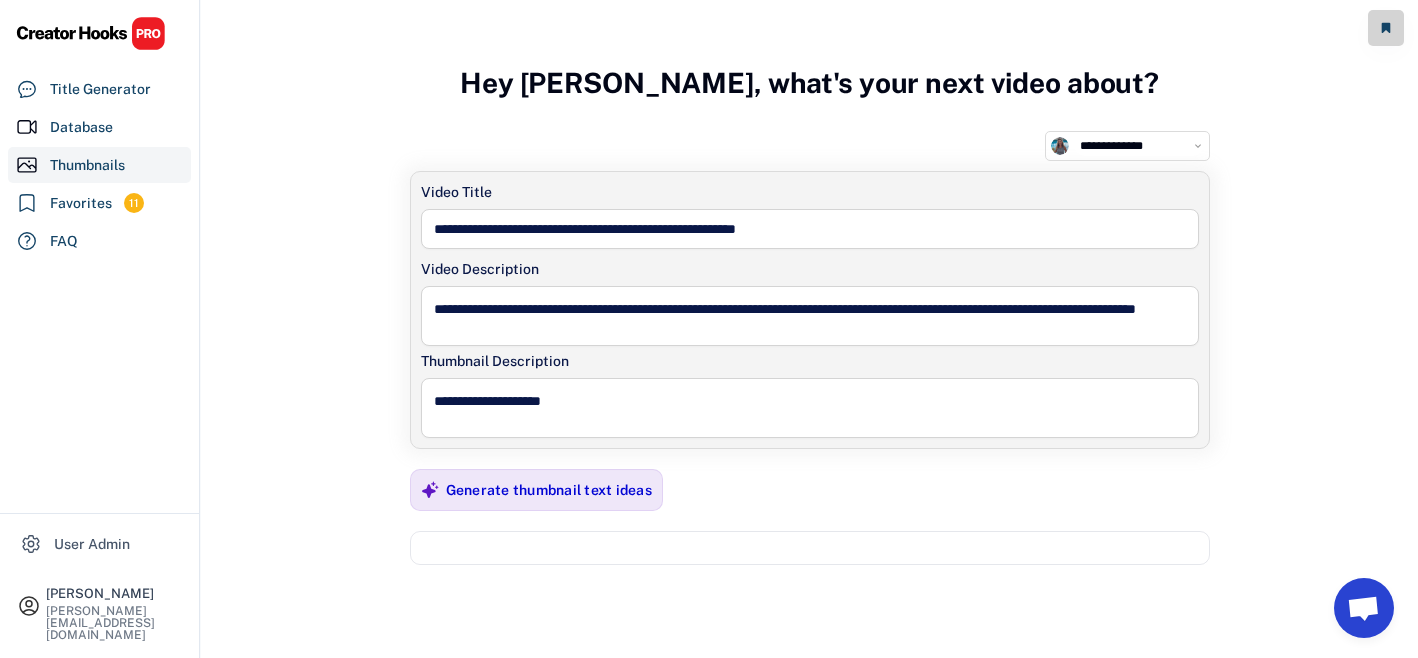 select on "**********" 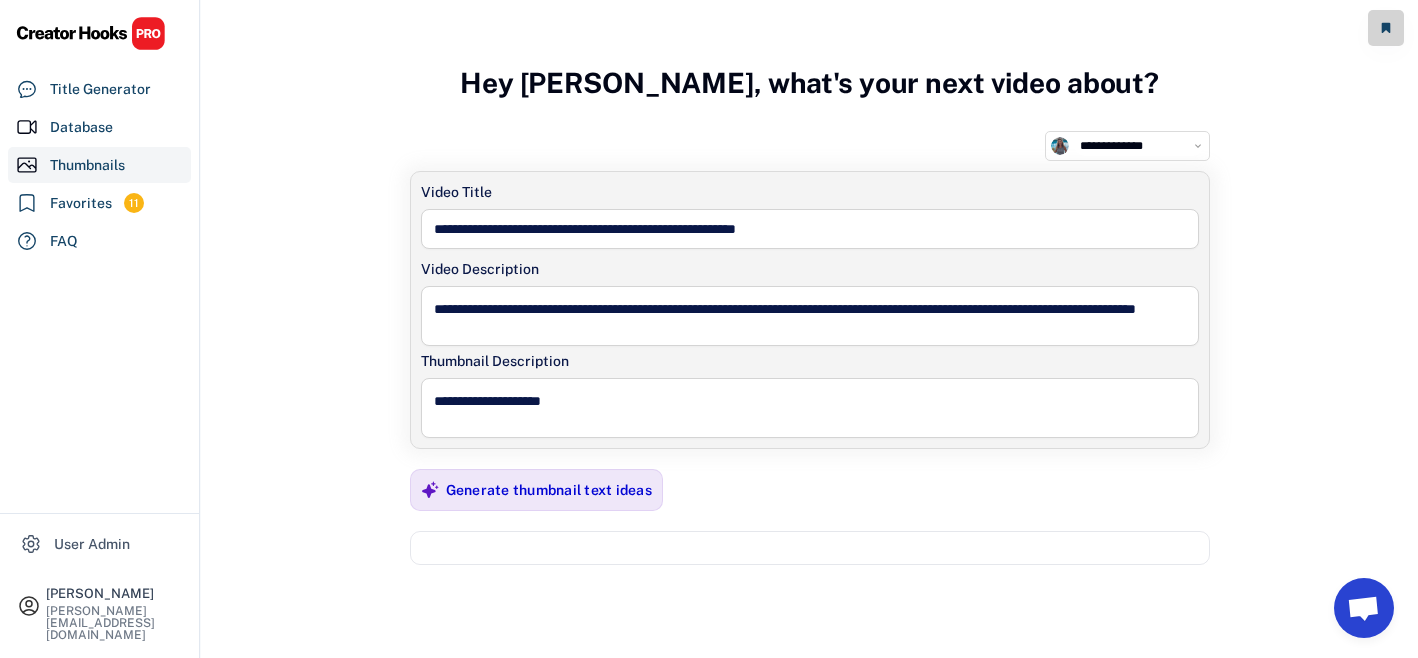 click 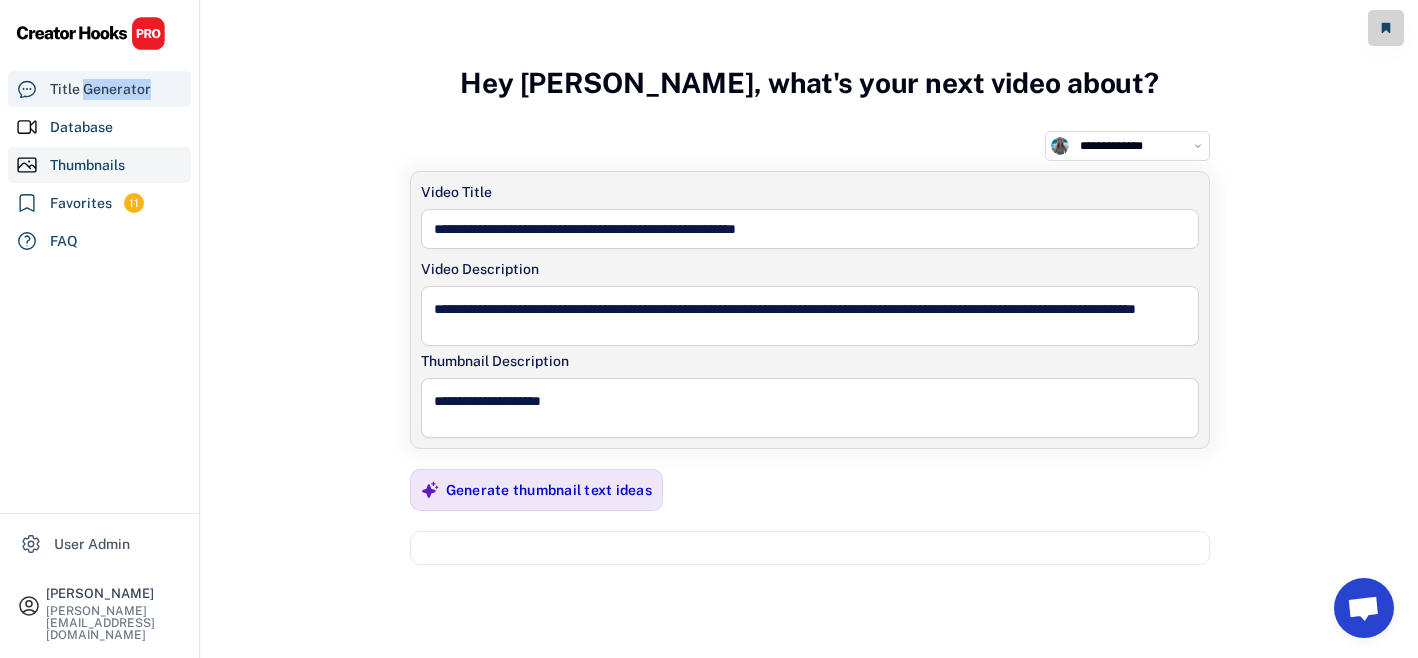 click on "Title Generator" at bounding box center [100, 89] 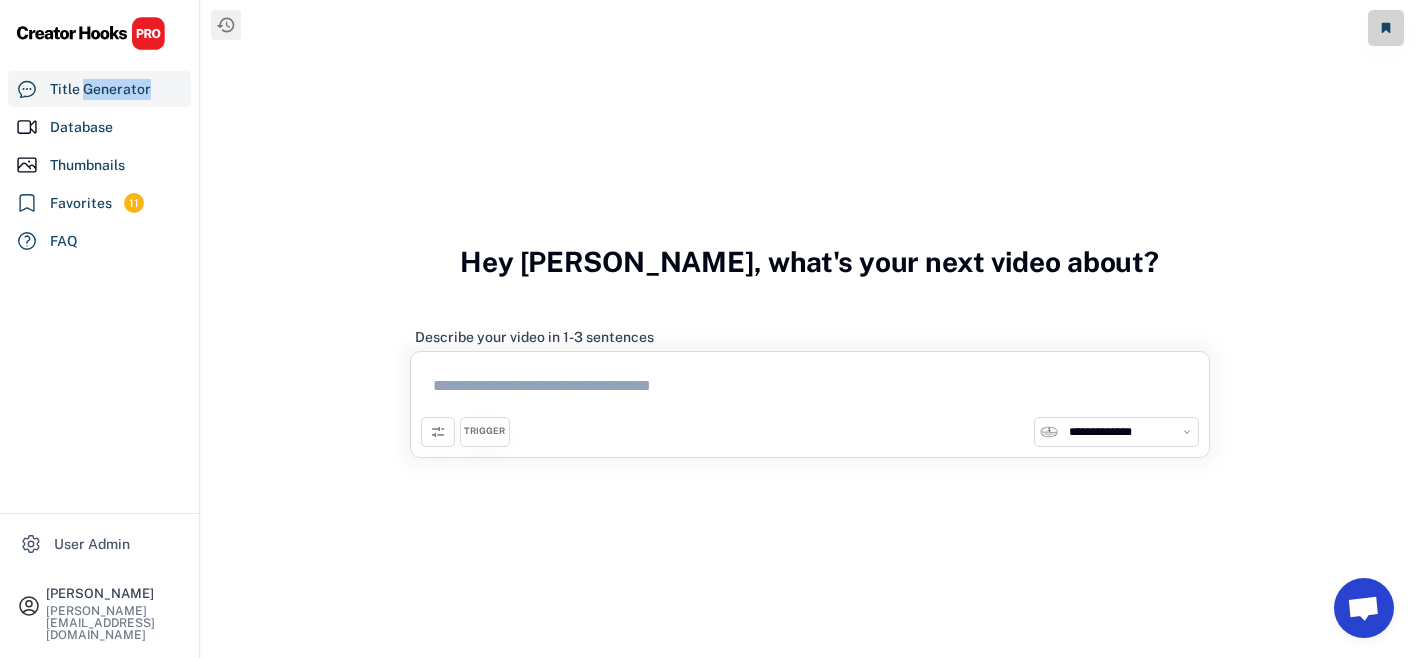 click on "**********" at bounding box center (1128, 432) 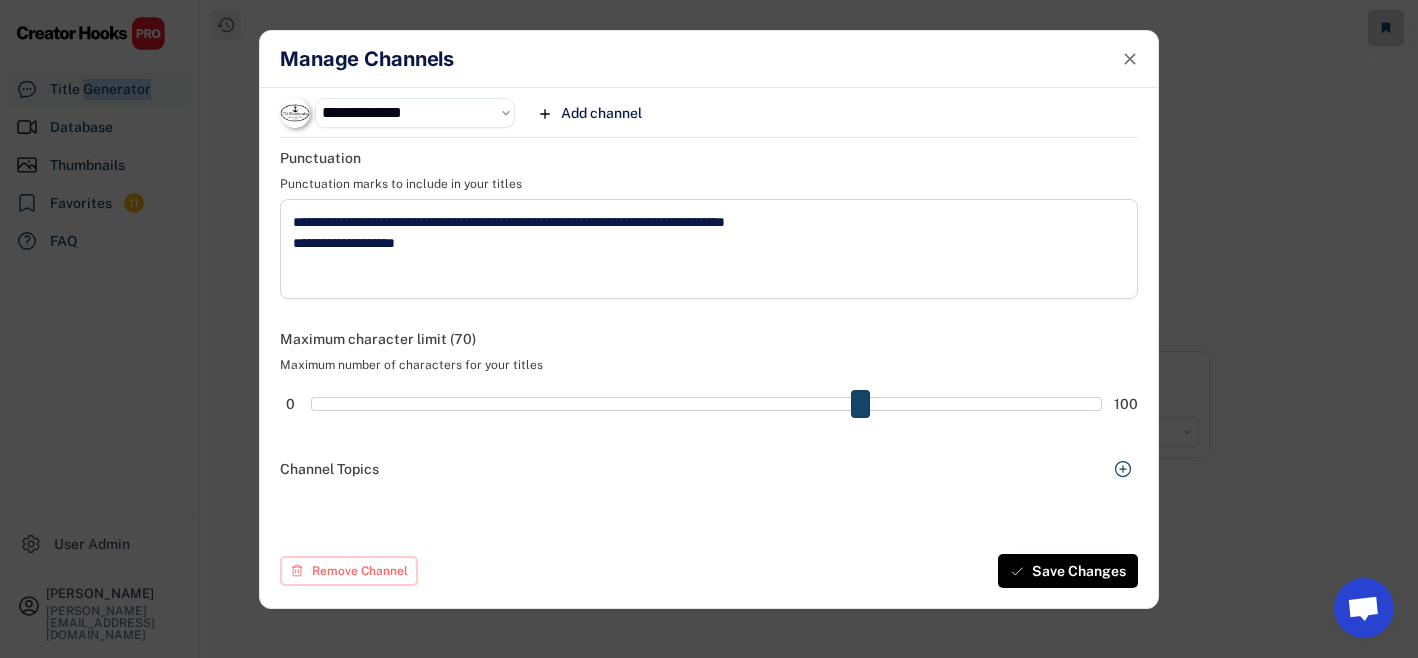 click on "**********" at bounding box center (415, 113) 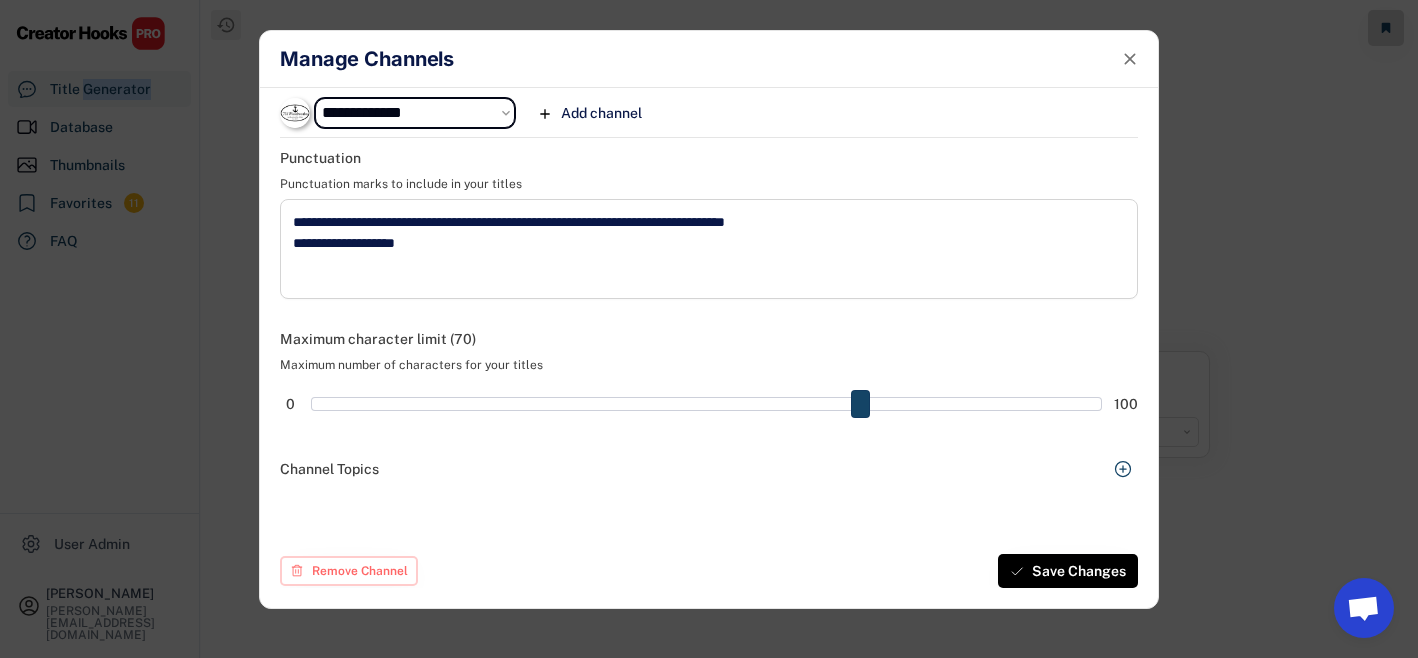 select on "**********" 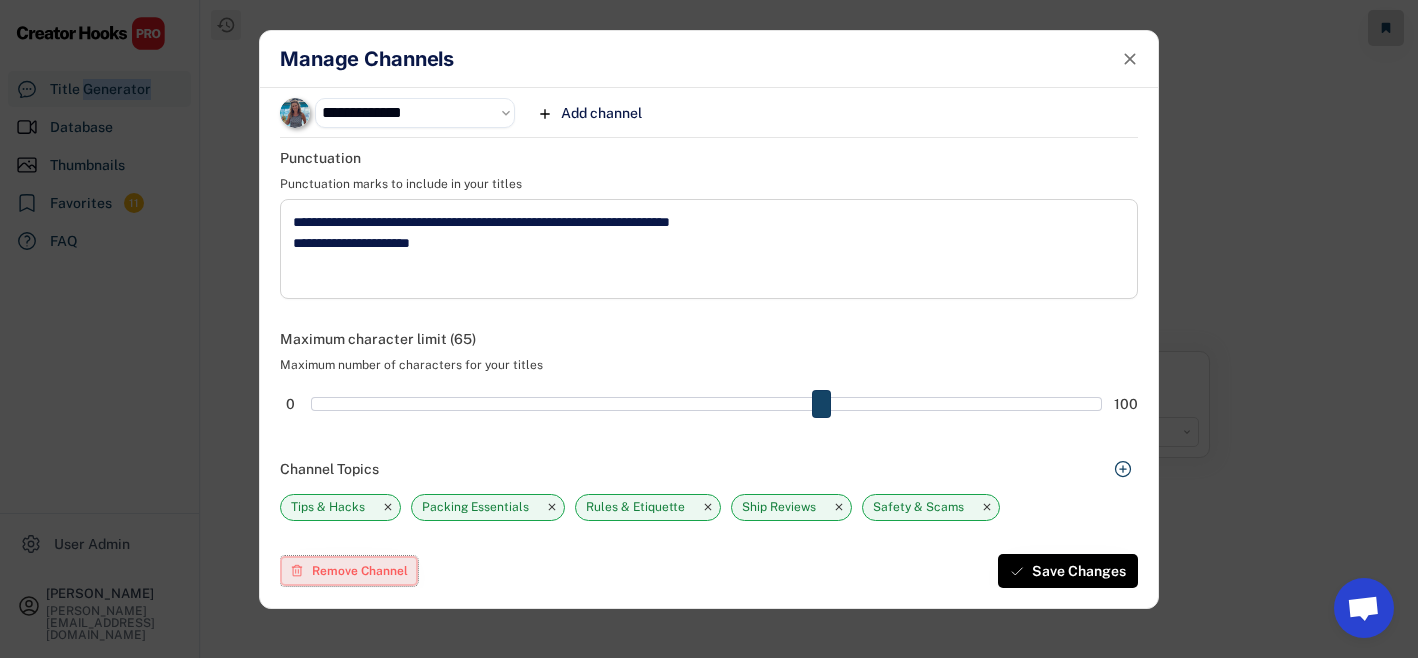 click on "Remove Channel" at bounding box center (360, 571) 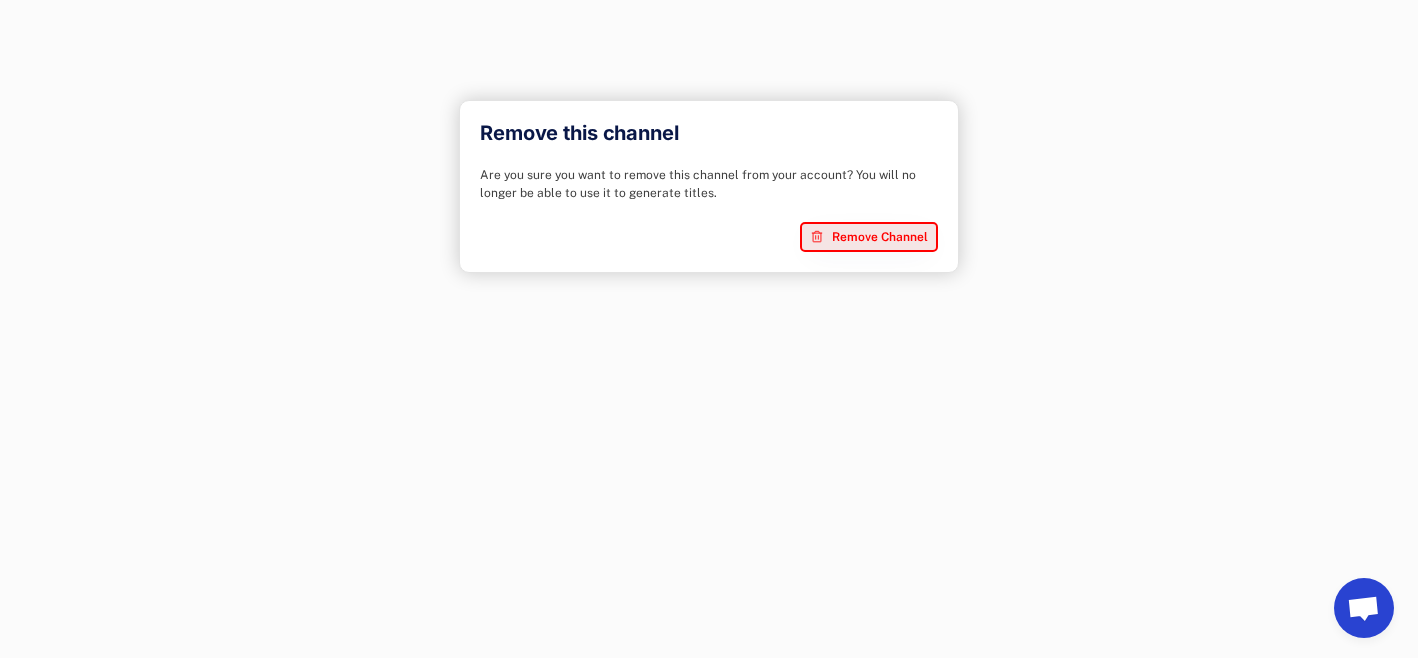 click on "Remove Channel" at bounding box center (880, 237) 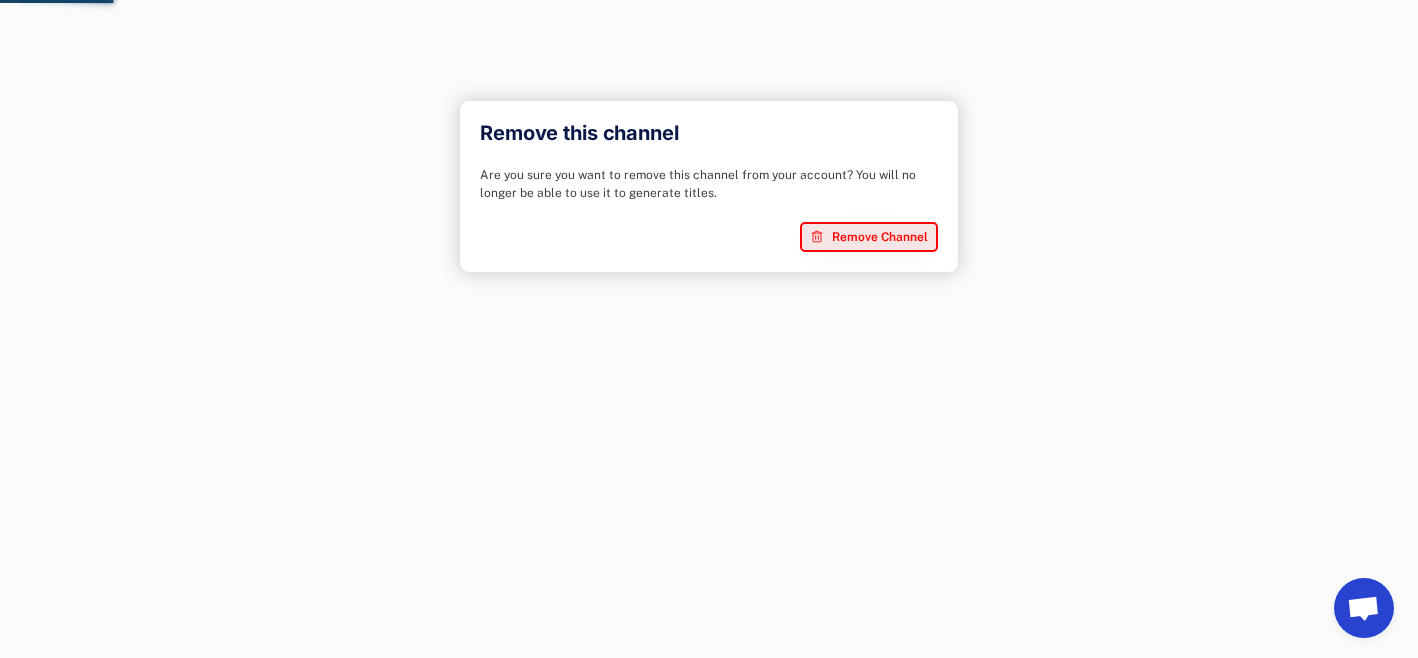 type on "**********" 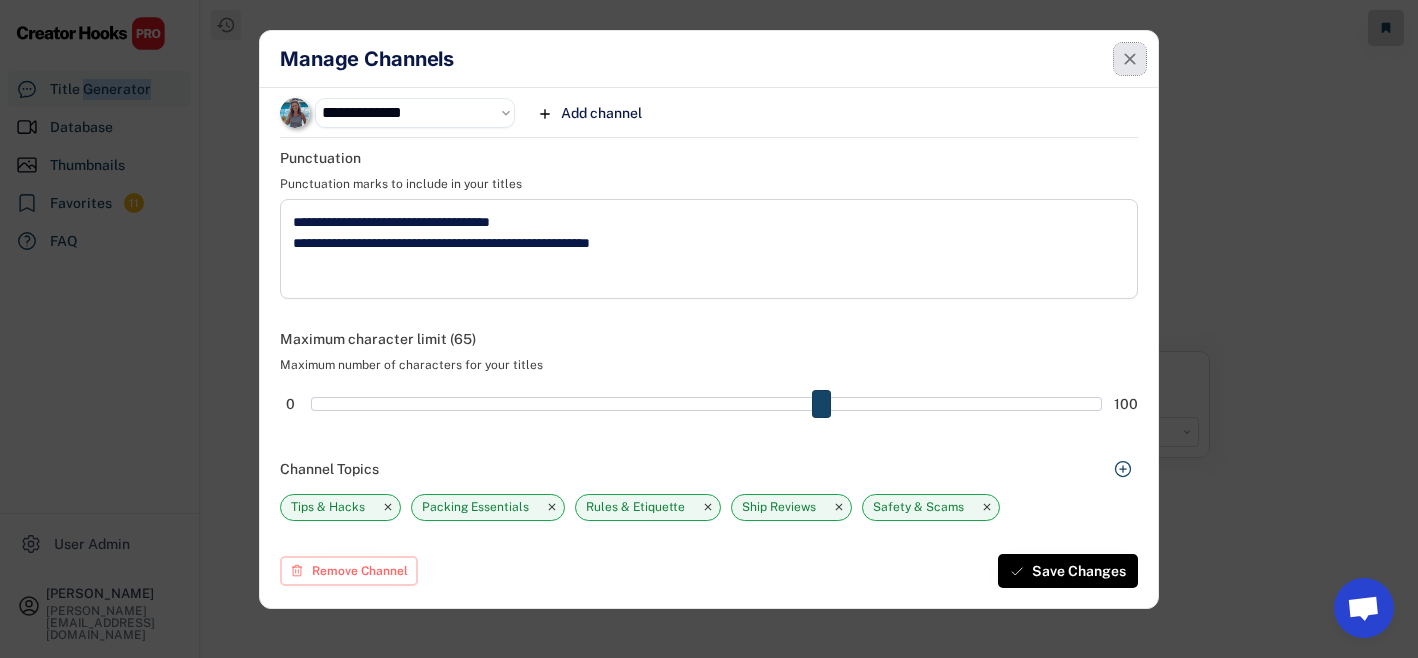 click 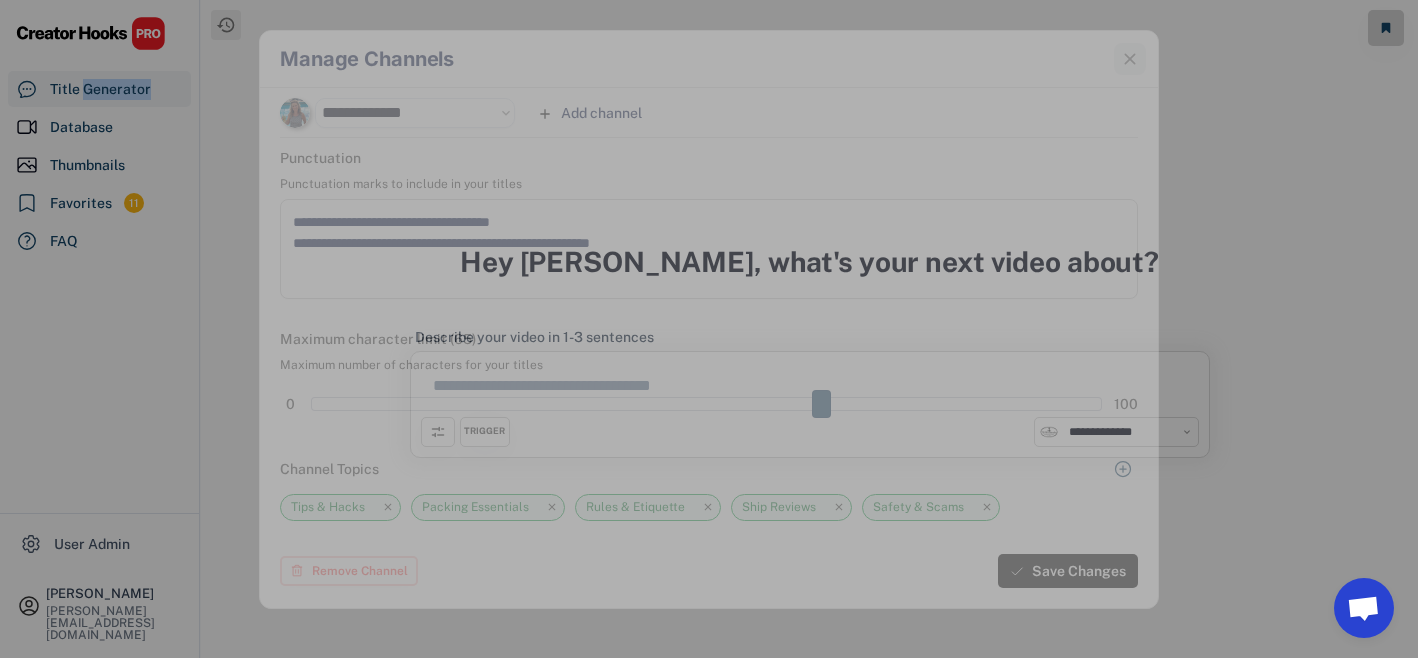 select on "**********" 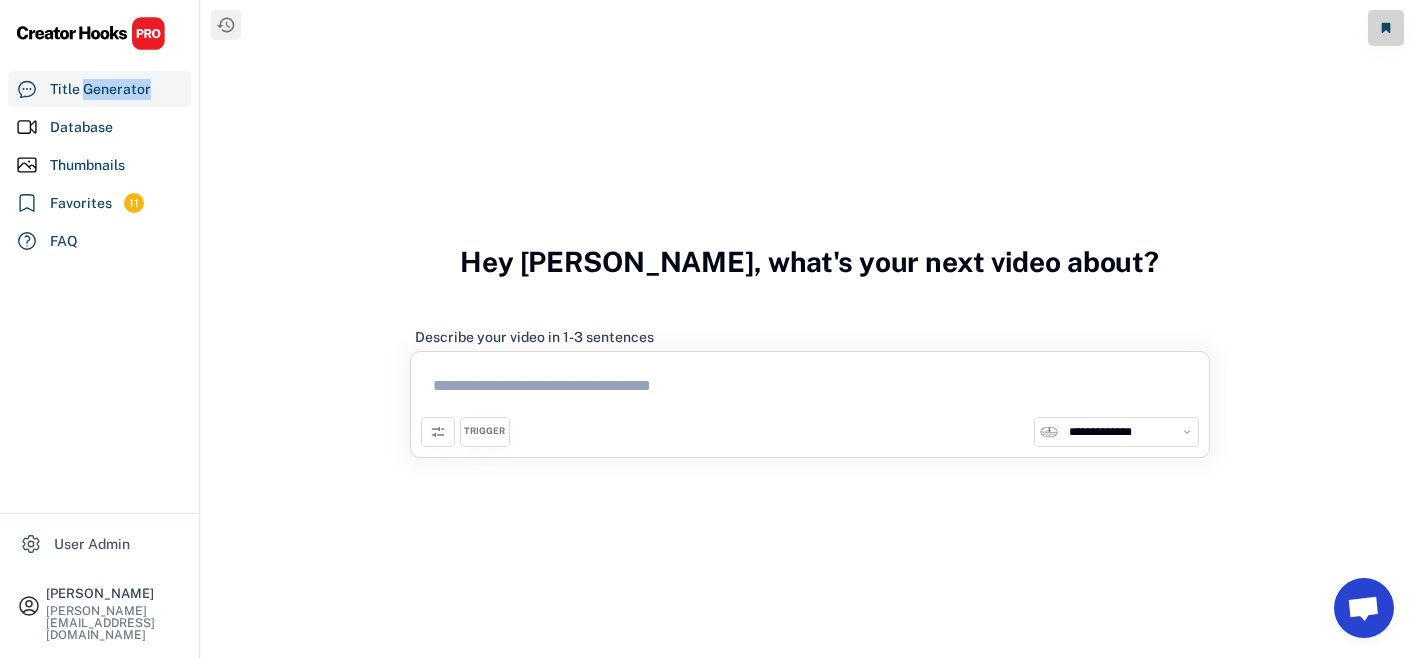 click 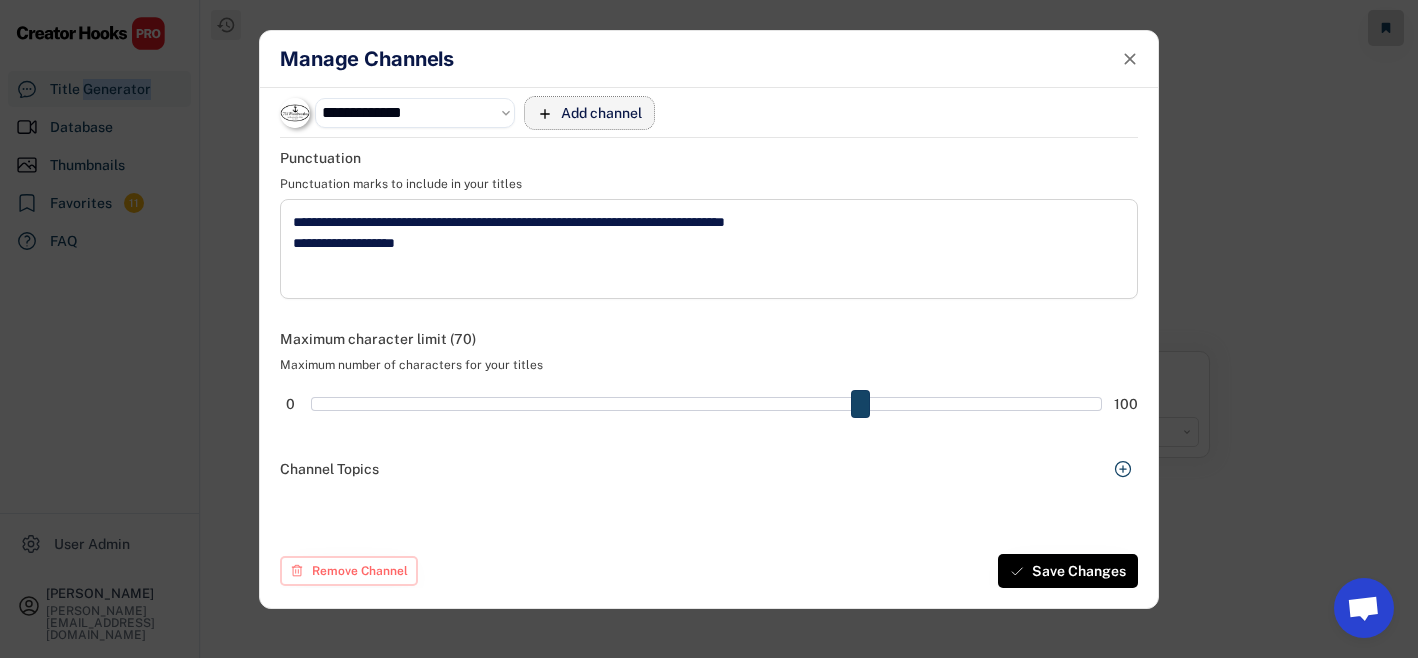 click on "Add channel" at bounding box center (589, 113) 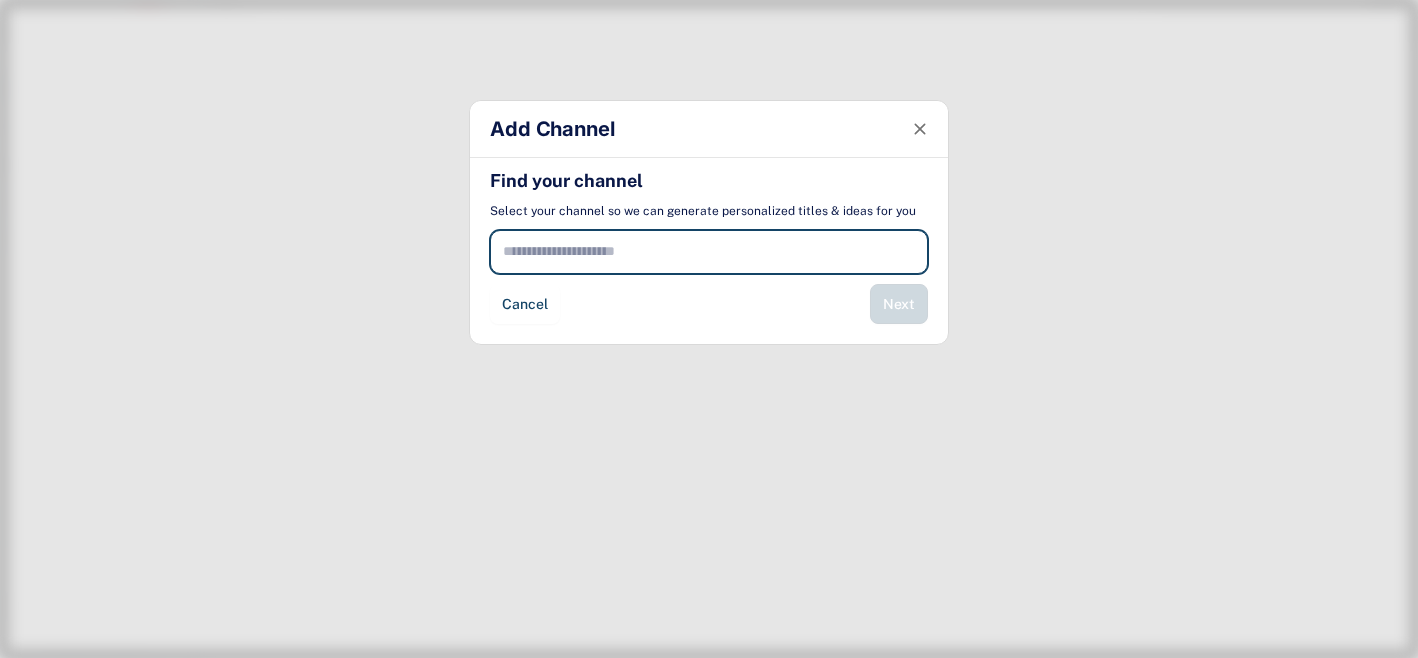 click at bounding box center [709, 252] 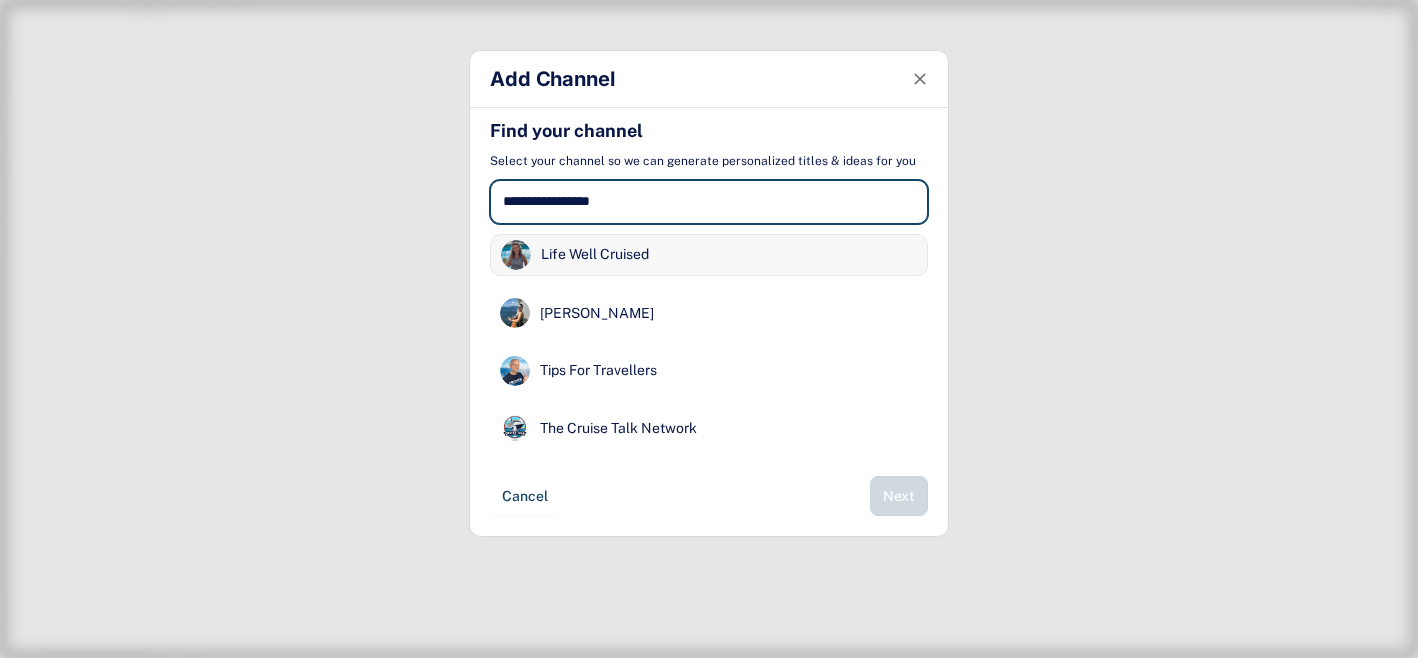 type on "**********" 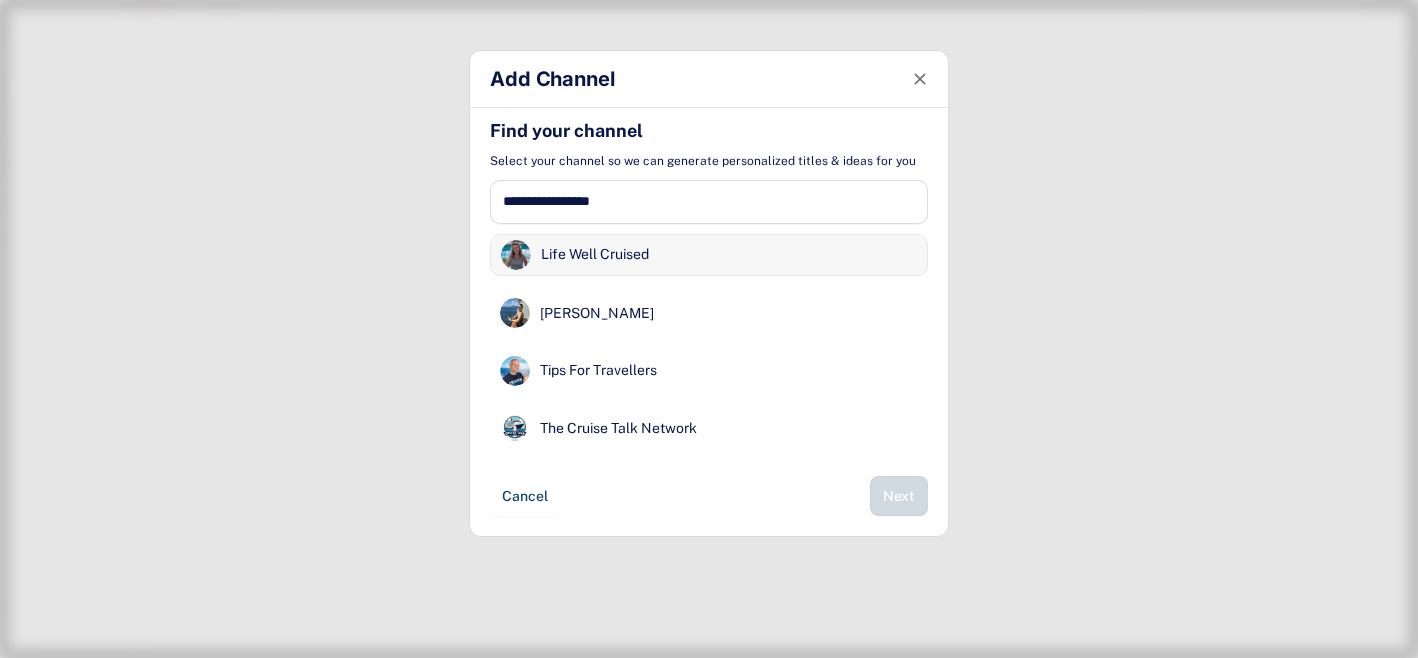 click on "Life Well Cruised" at bounding box center [595, 255] 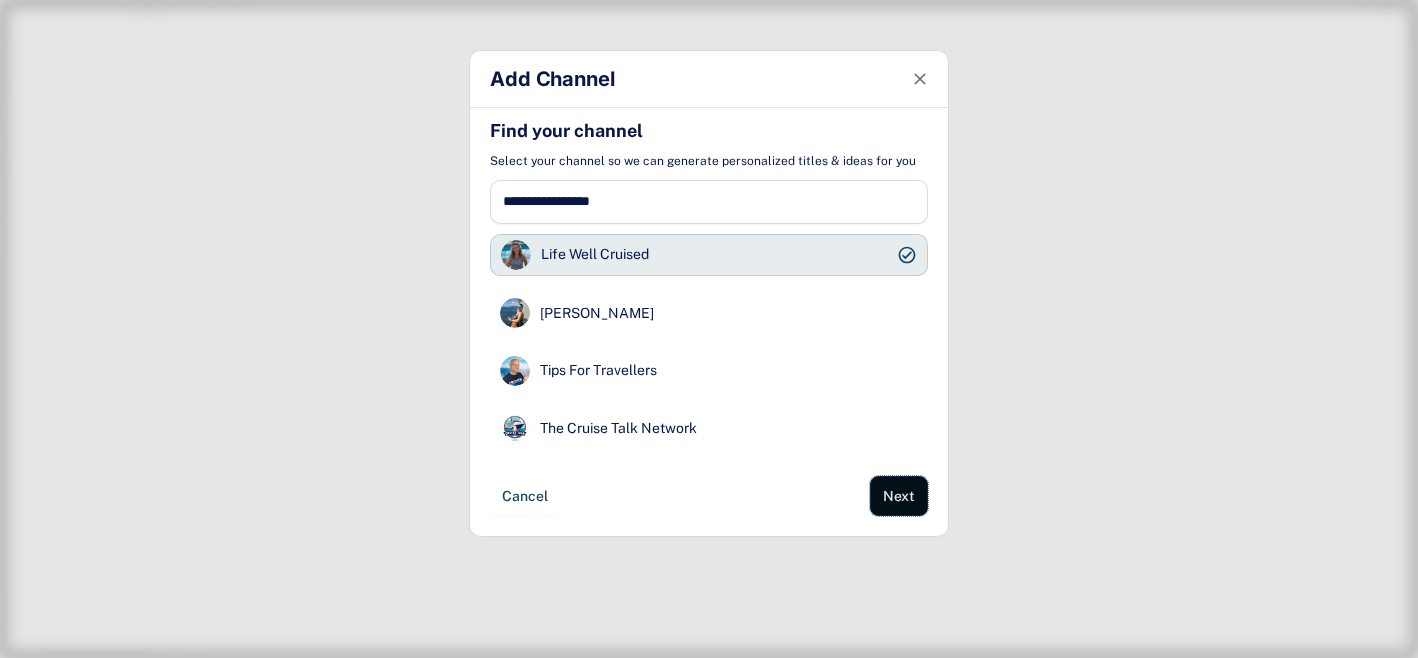 click on "Next" at bounding box center (899, 496) 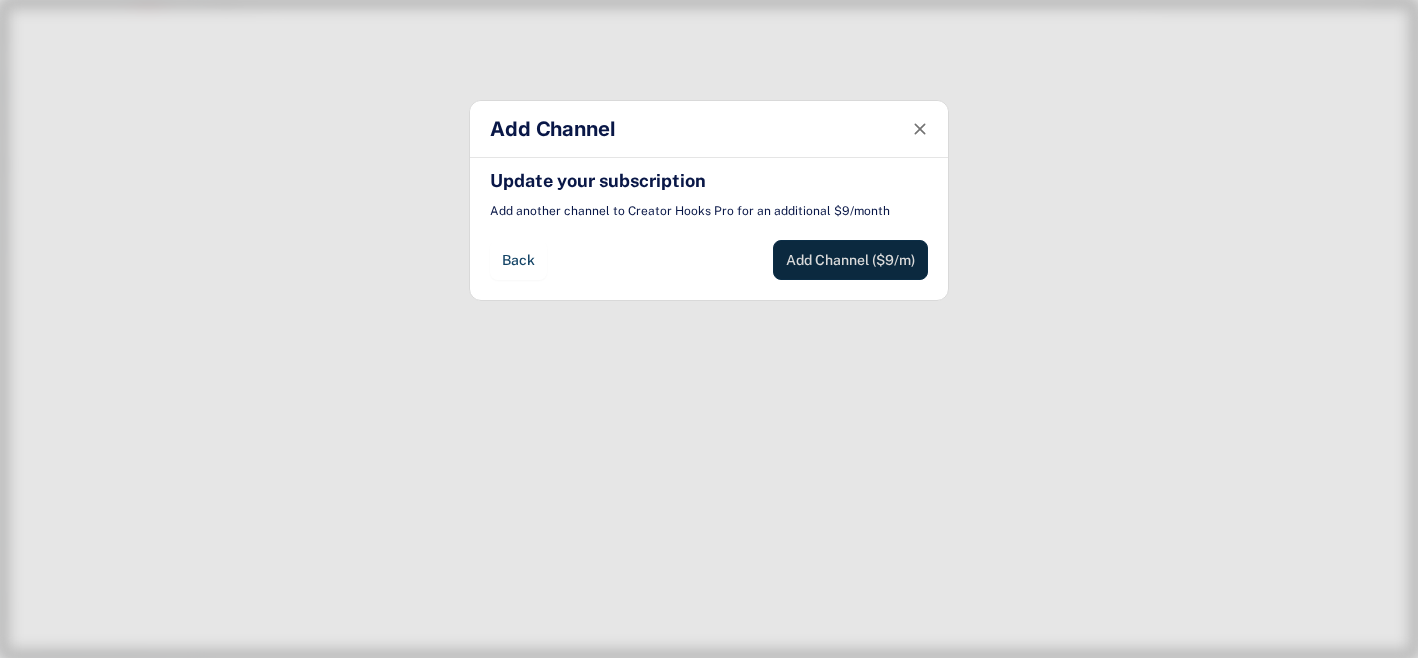 click on "Add Channel ($9/m)" at bounding box center (850, 260) 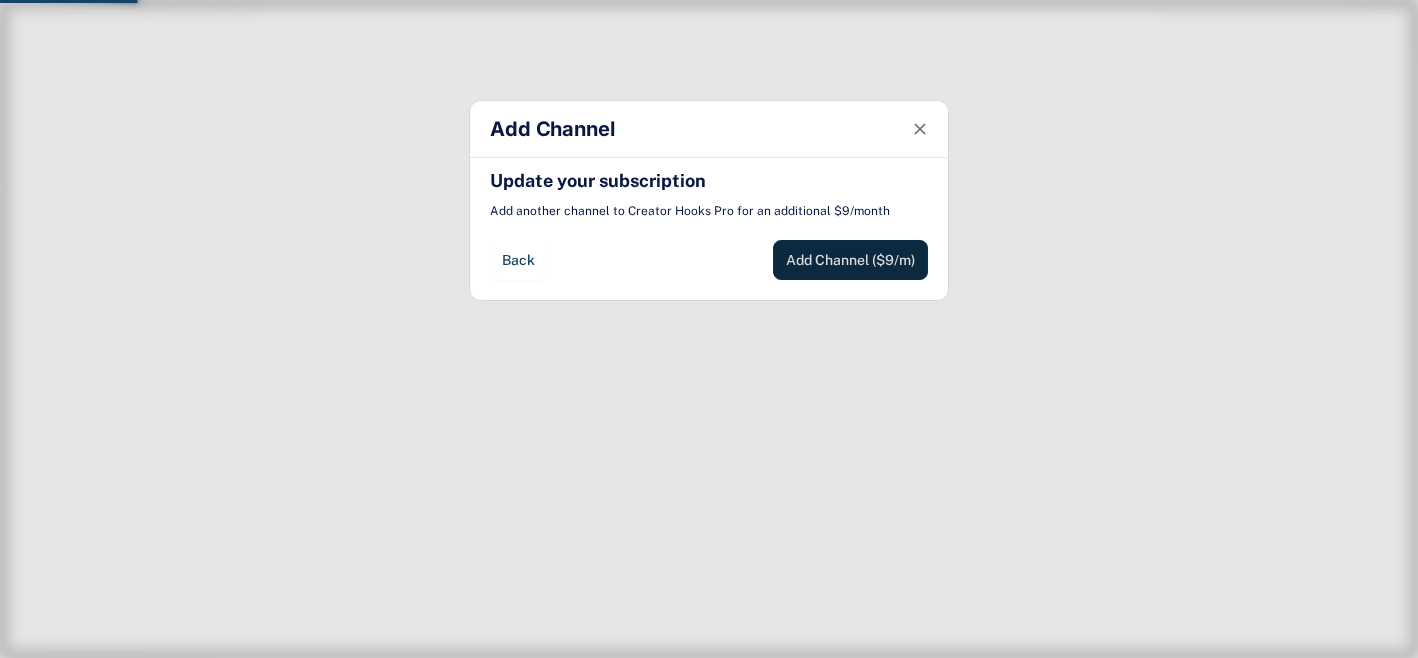 type 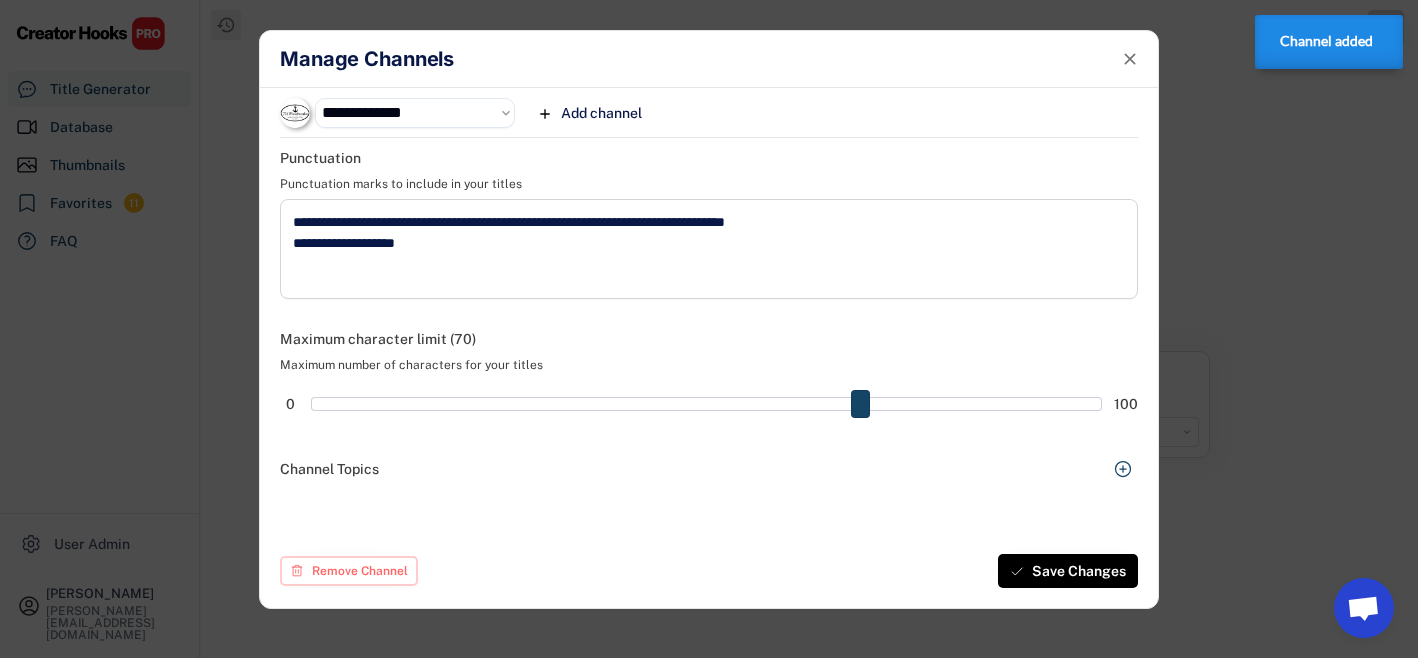 click 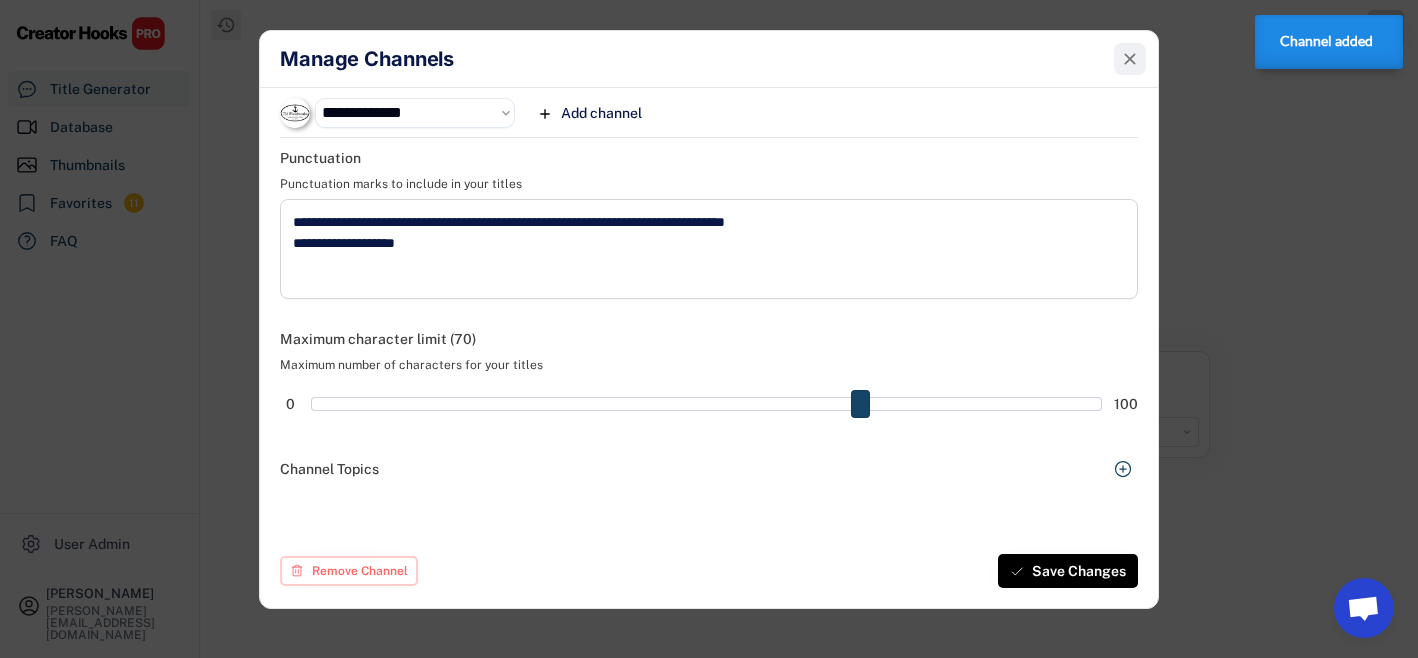 select on "**********" 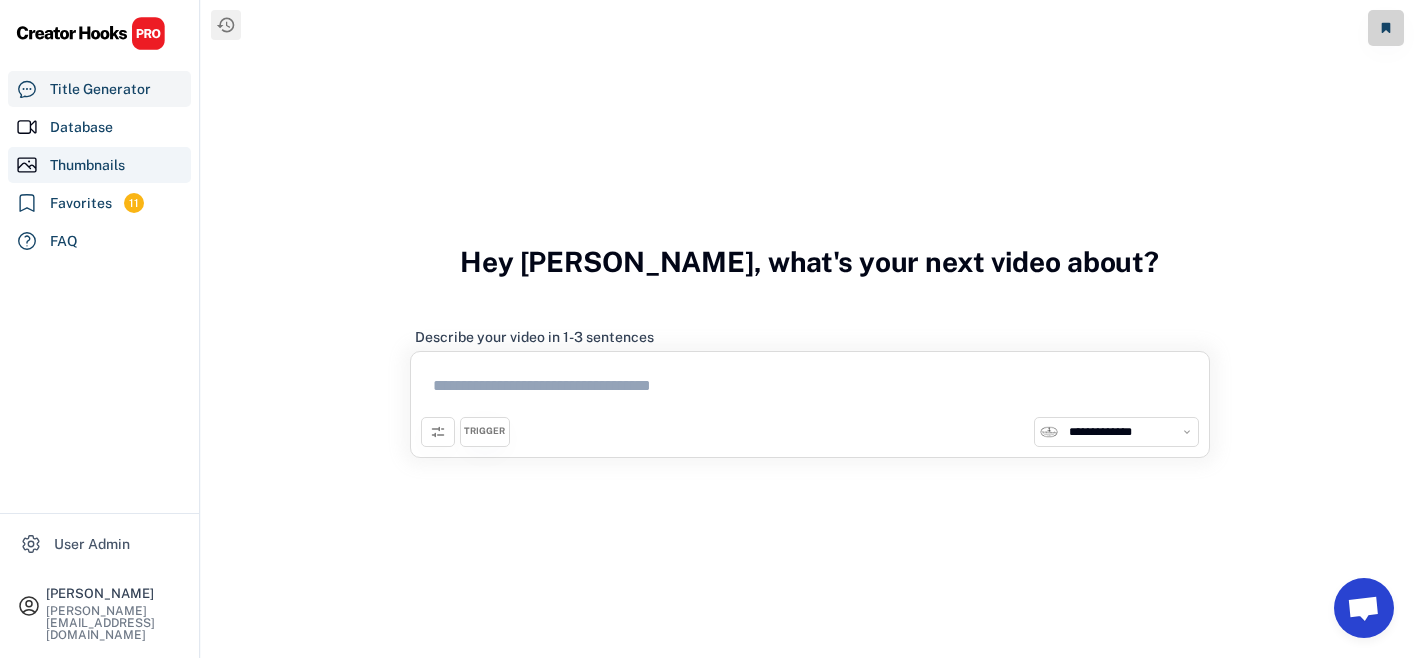 click on "Thumbnails" at bounding box center (87, 165) 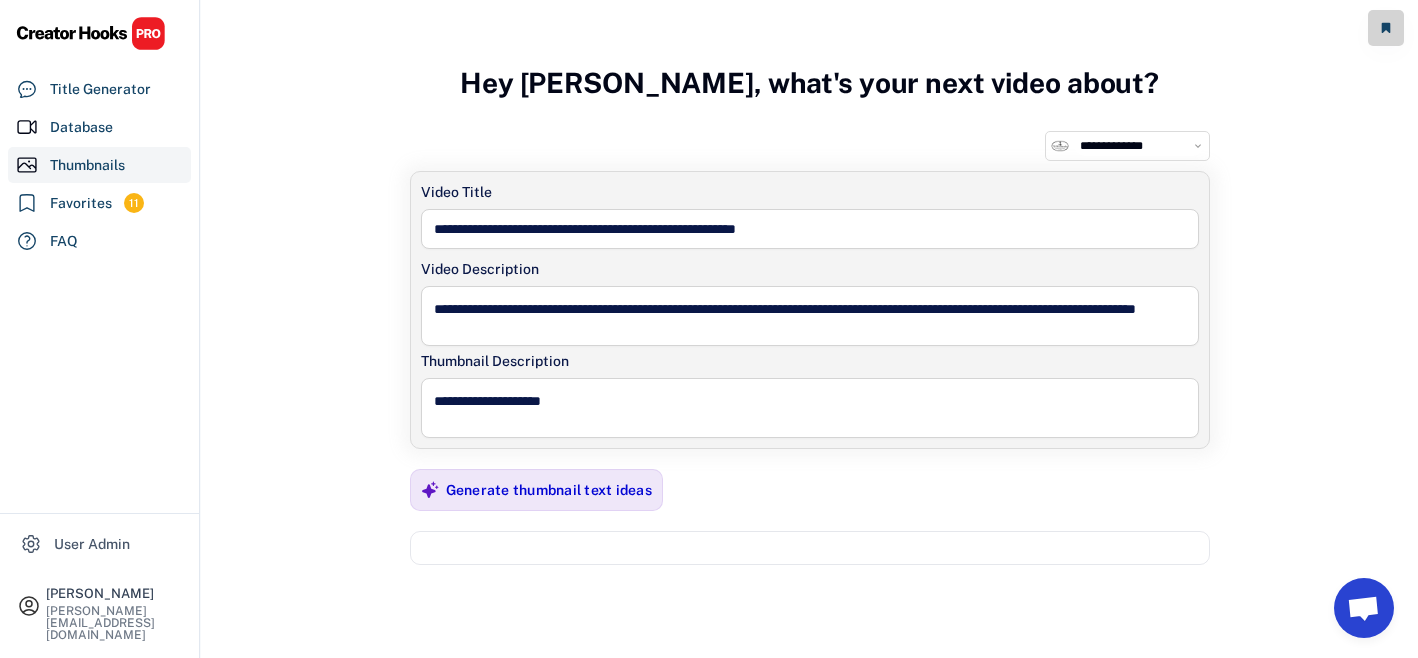 click on "**********" at bounding box center [1139, 146] 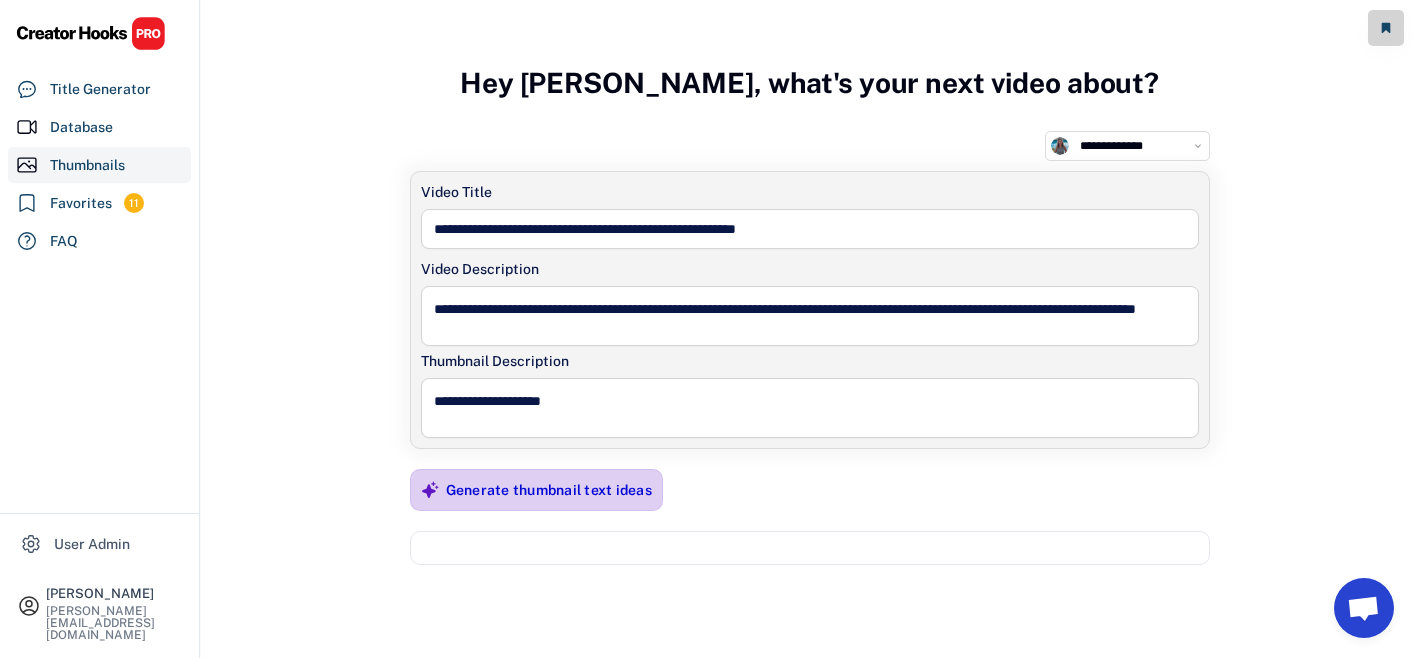 click on "Generate thumbnail text ideas" at bounding box center (549, 490) 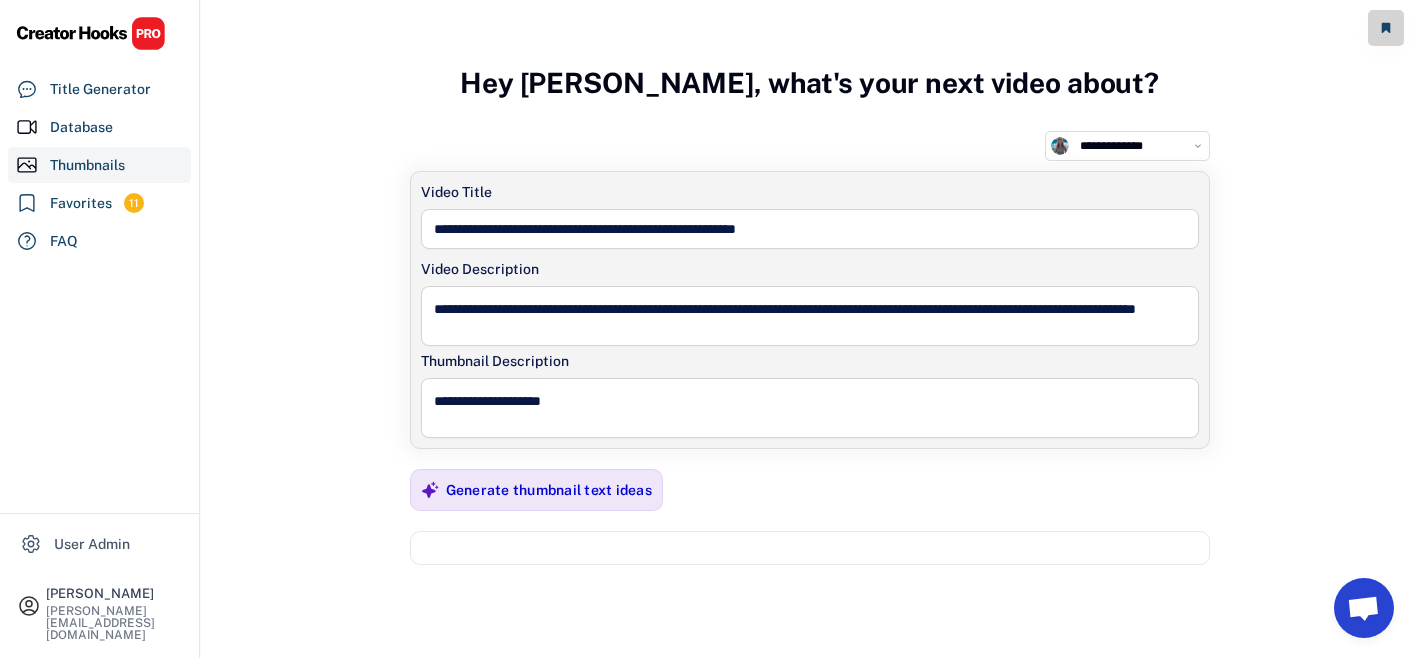 scroll, scrollTop: 142, scrollLeft: 0, axis: vertical 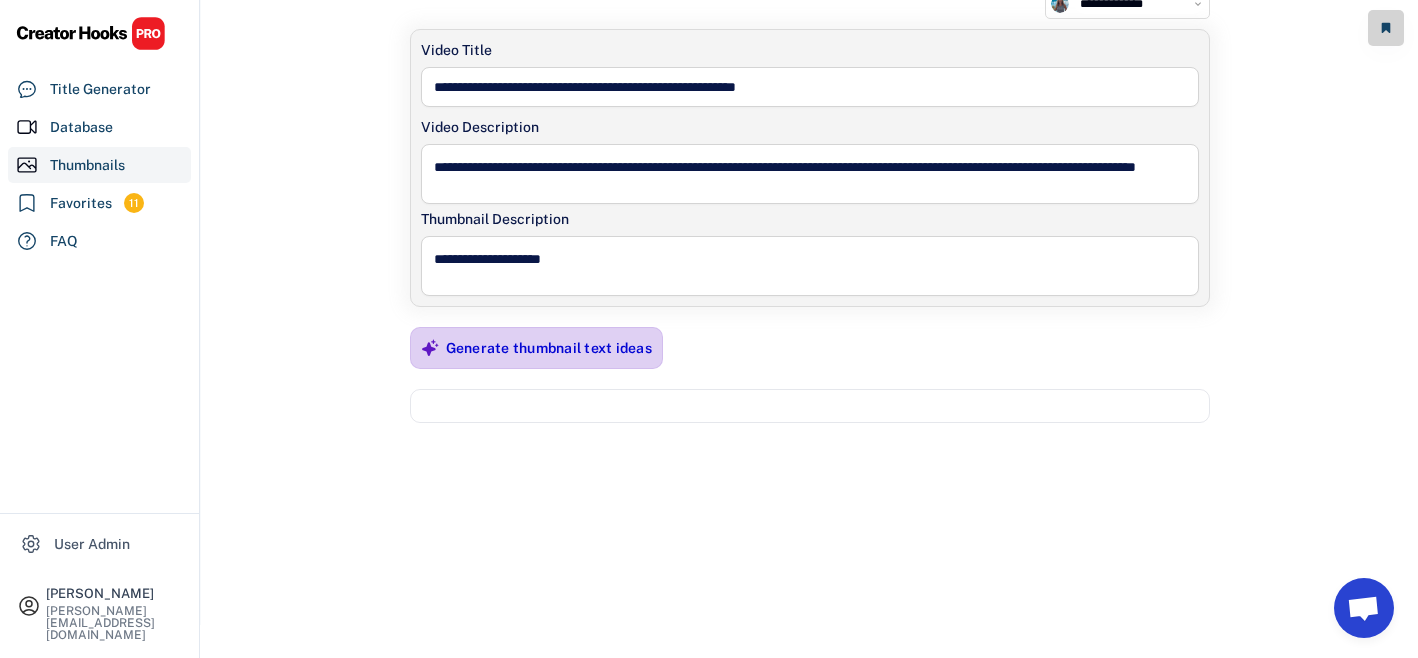 click on "Generate thumbnail text ideas" at bounding box center [549, 348] 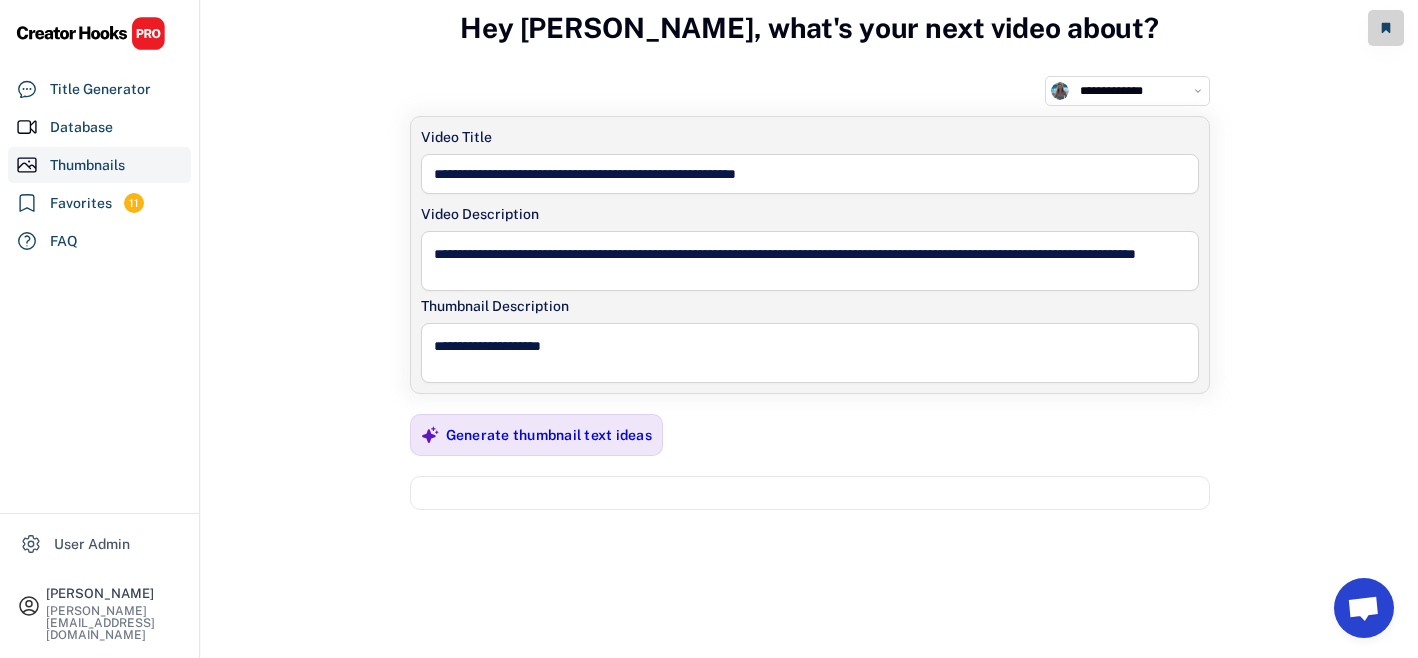 scroll, scrollTop: 142, scrollLeft: 0, axis: vertical 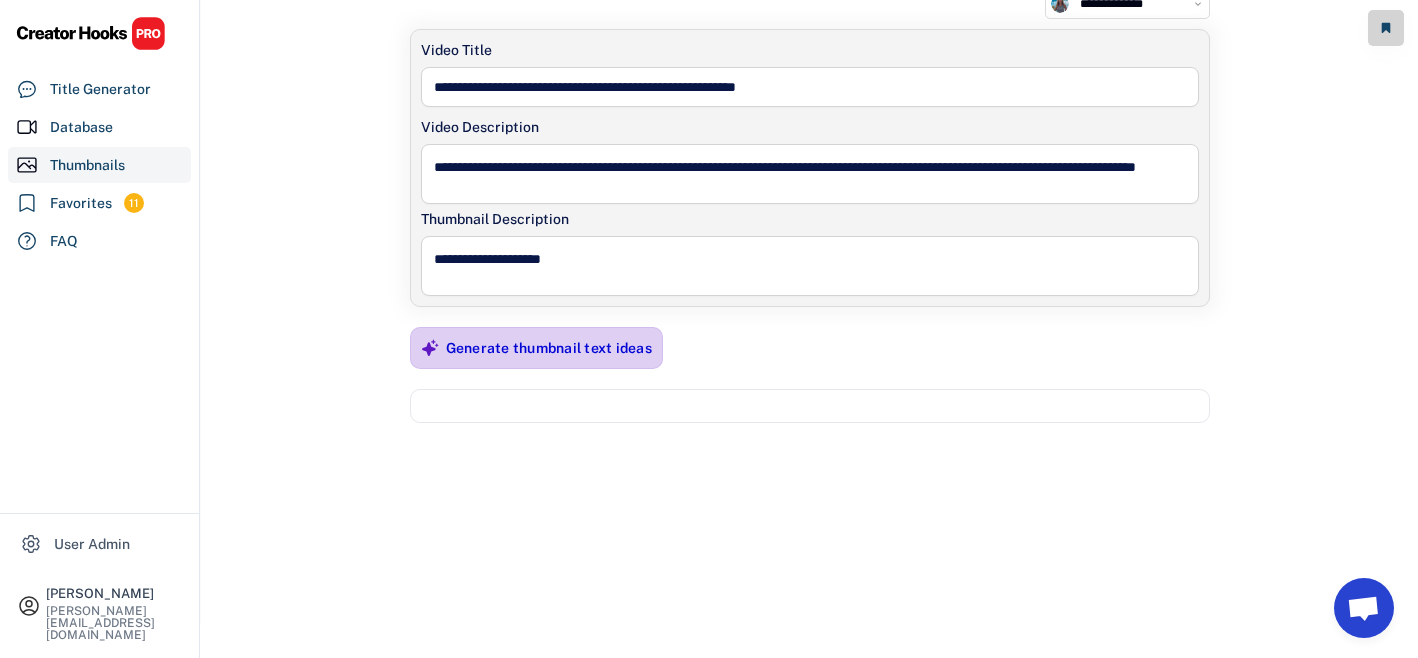 click on "Generate thumbnail text ideas" at bounding box center [549, 348] 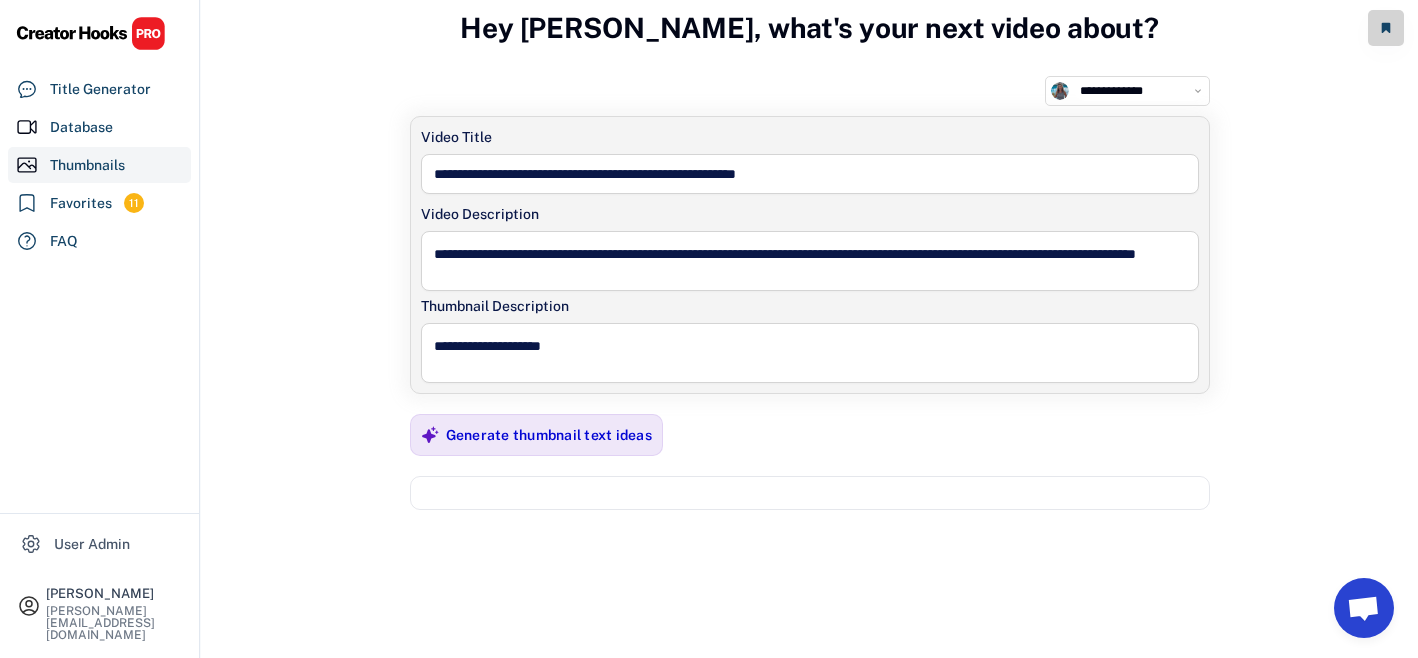 scroll, scrollTop: 142, scrollLeft: 0, axis: vertical 